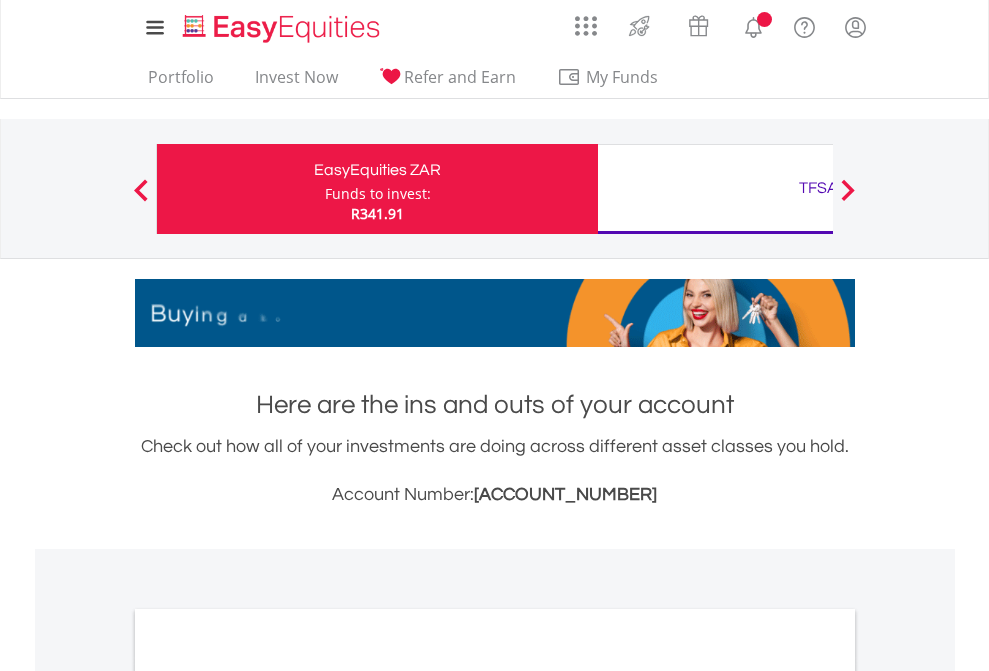 scroll, scrollTop: 0, scrollLeft: 0, axis: both 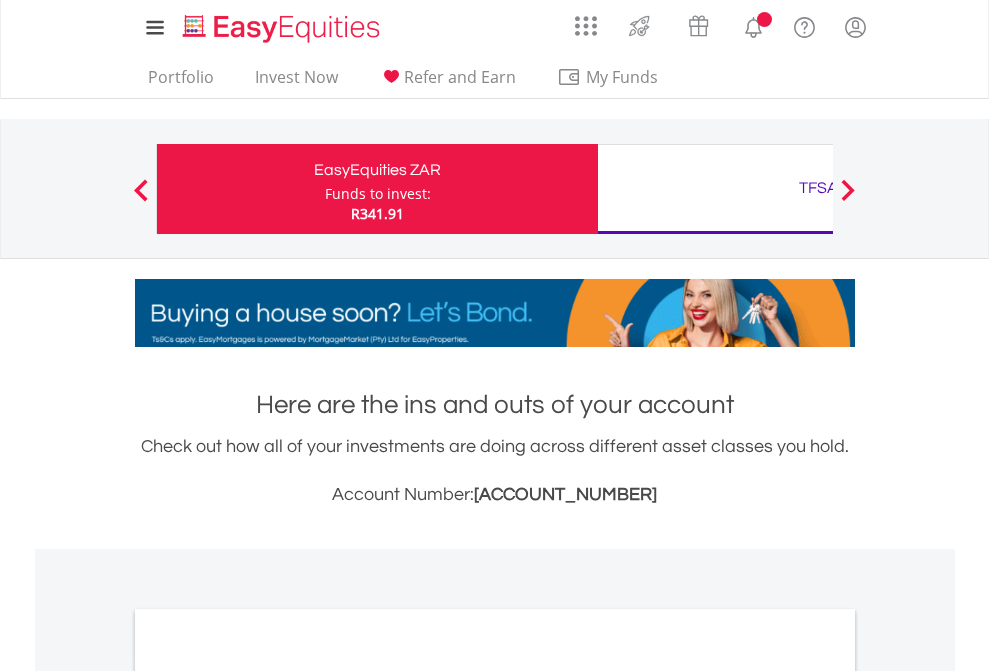 click on "Funds to invest:" at bounding box center [378, 194] 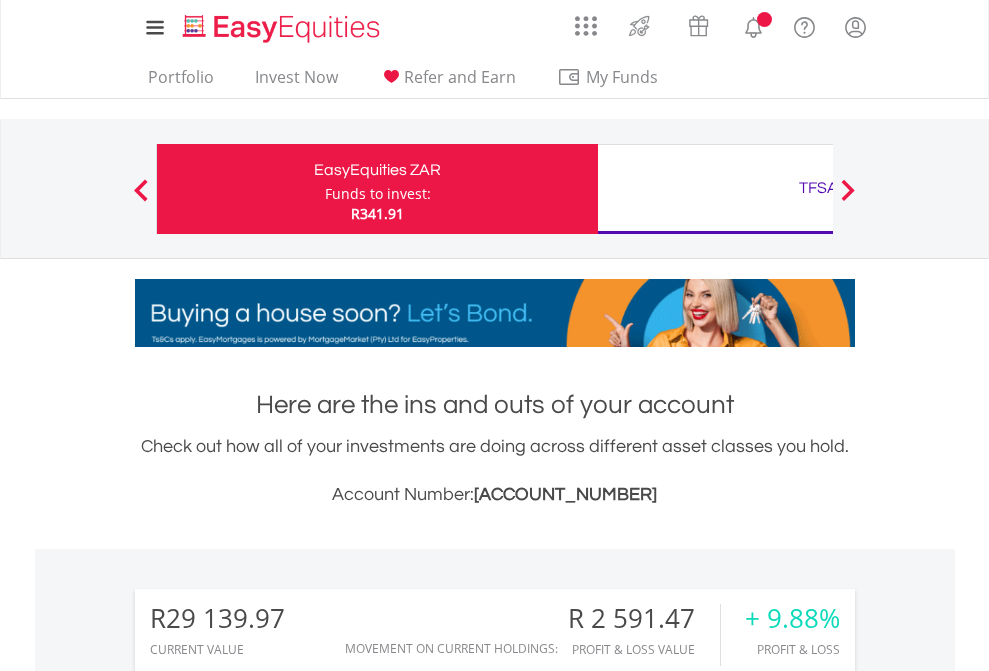 scroll, scrollTop: 999808, scrollLeft: 999687, axis: both 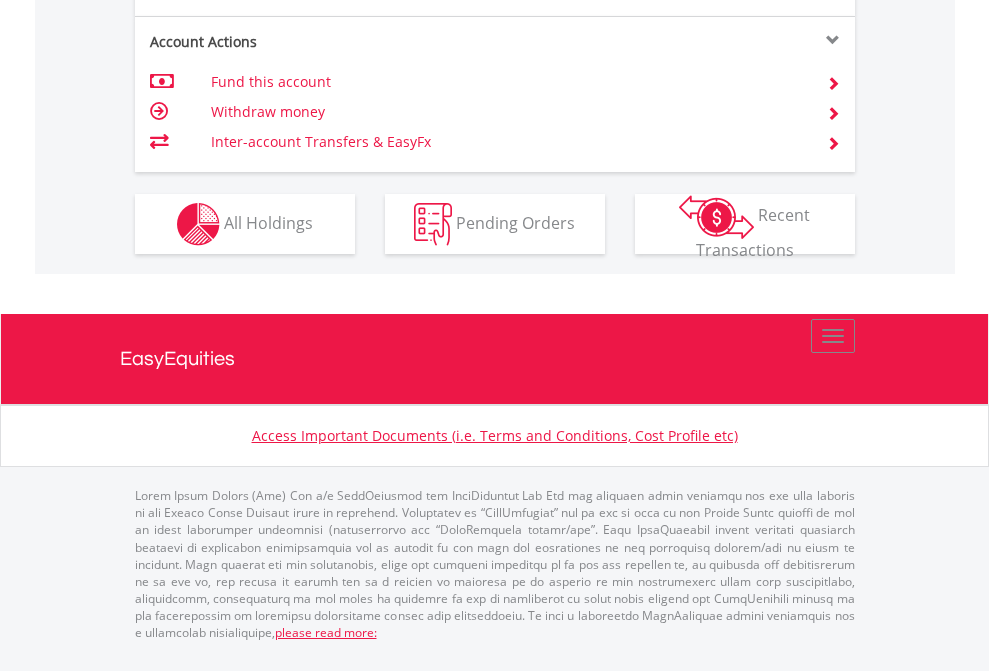 click on "Investment types" at bounding box center (706, -337) 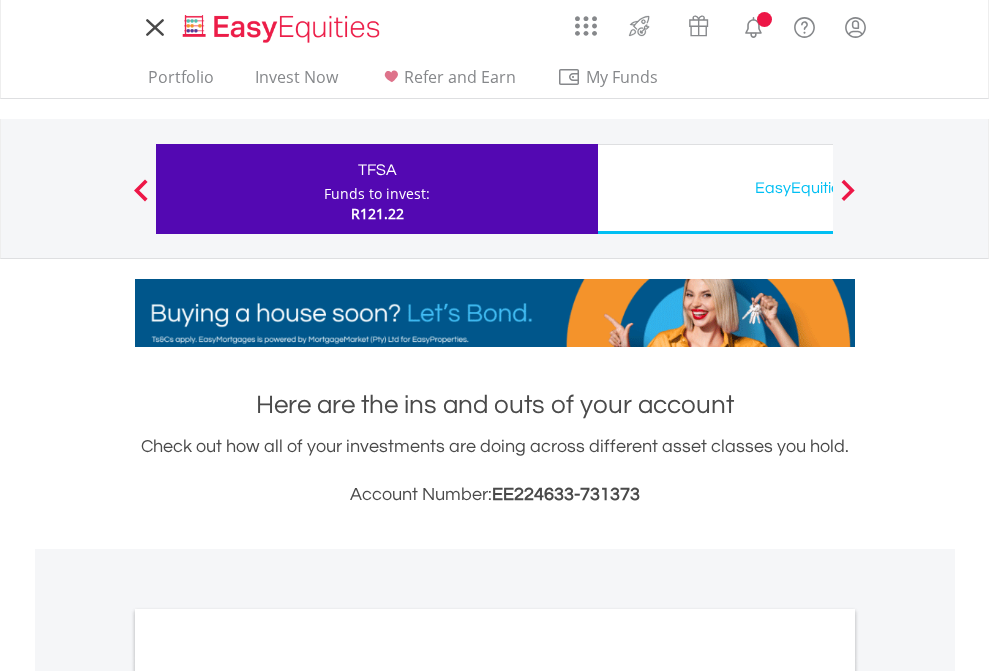 scroll, scrollTop: 0, scrollLeft: 0, axis: both 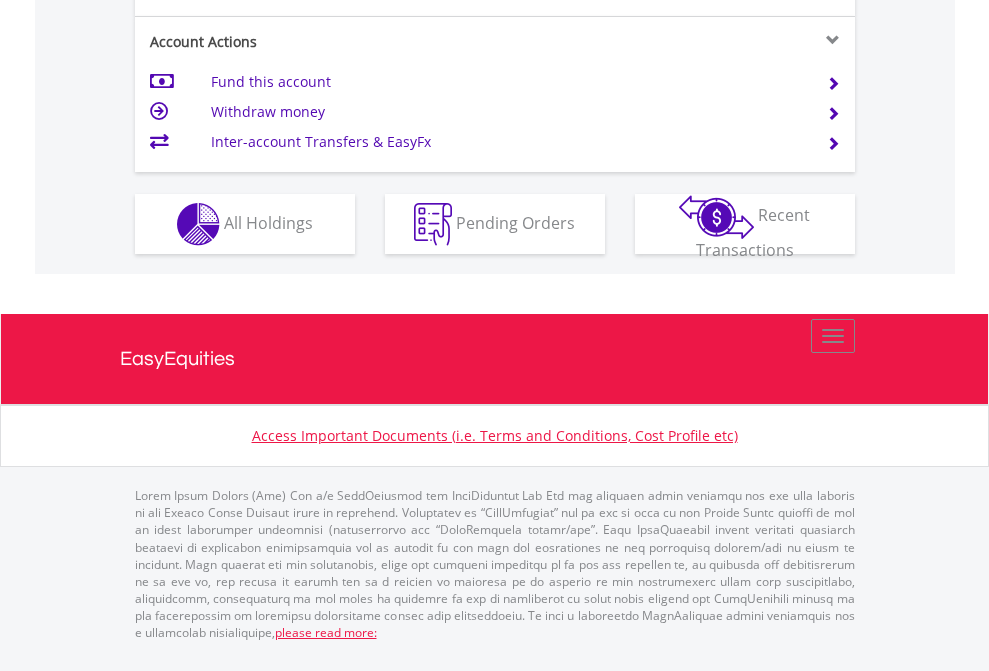 click on "Investment types" at bounding box center [706, -337] 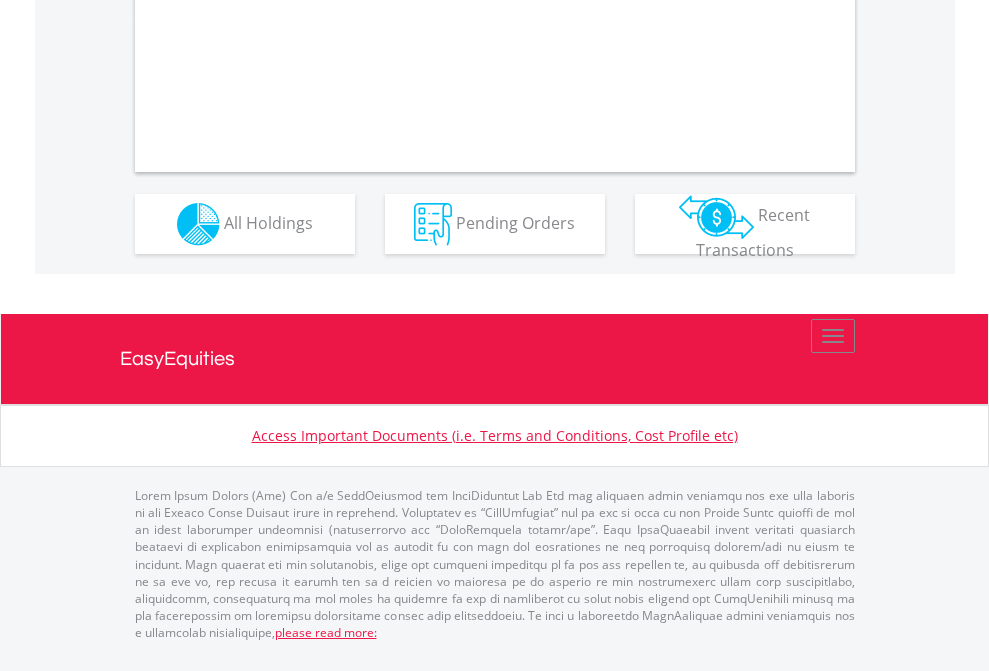 scroll, scrollTop: 1870, scrollLeft: 0, axis: vertical 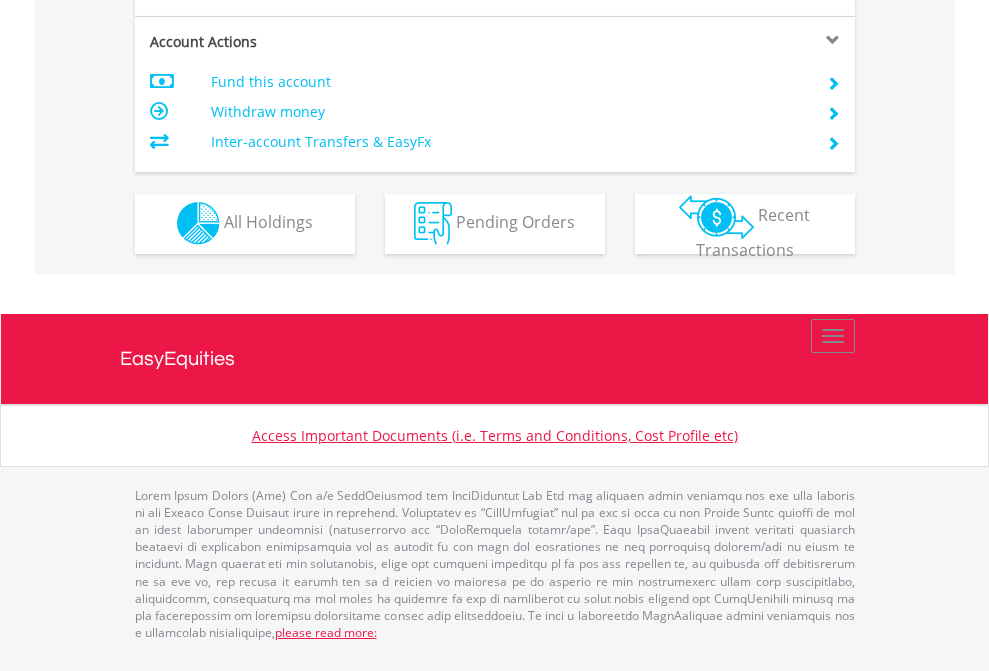 click on "Investment types" at bounding box center (706, -353) 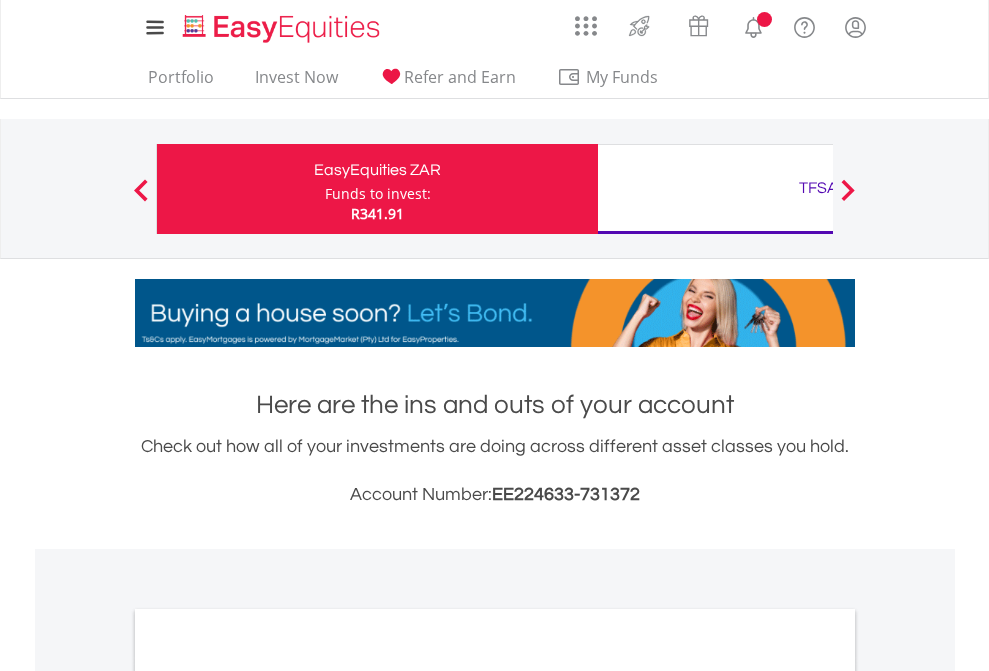 scroll, scrollTop: 0, scrollLeft: 0, axis: both 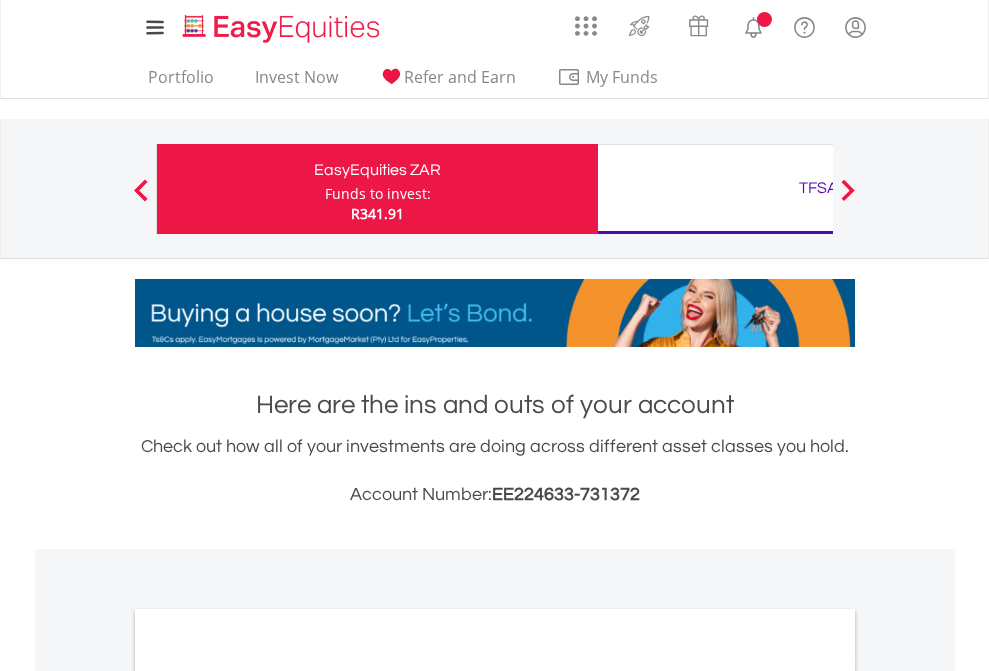 click on "All Holdings" at bounding box center (268, 1096) 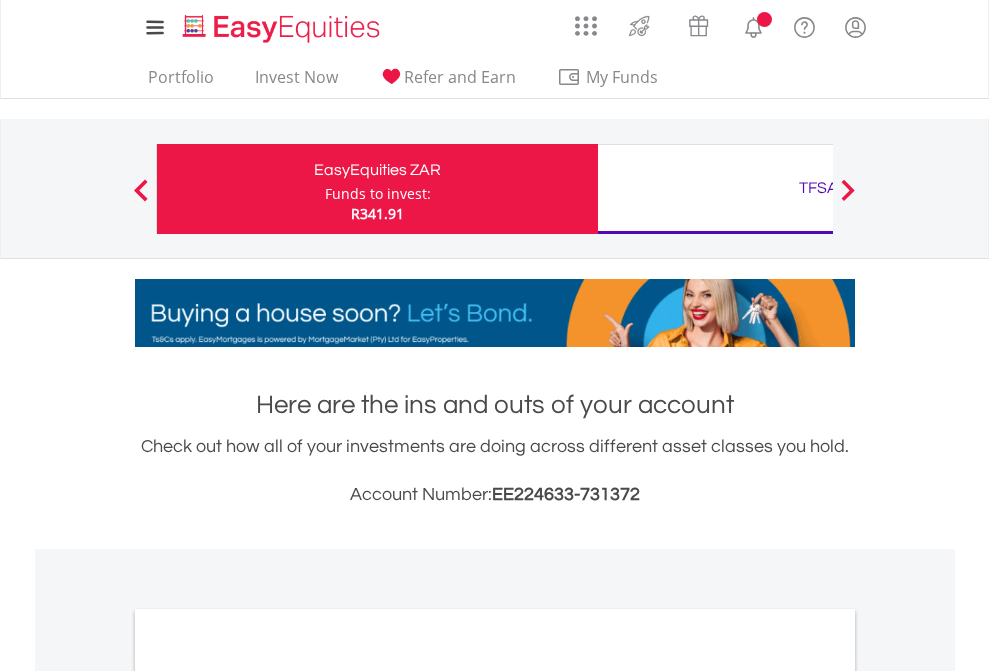 scroll, scrollTop: 1202, scrollLeft: 0, axis: vertical 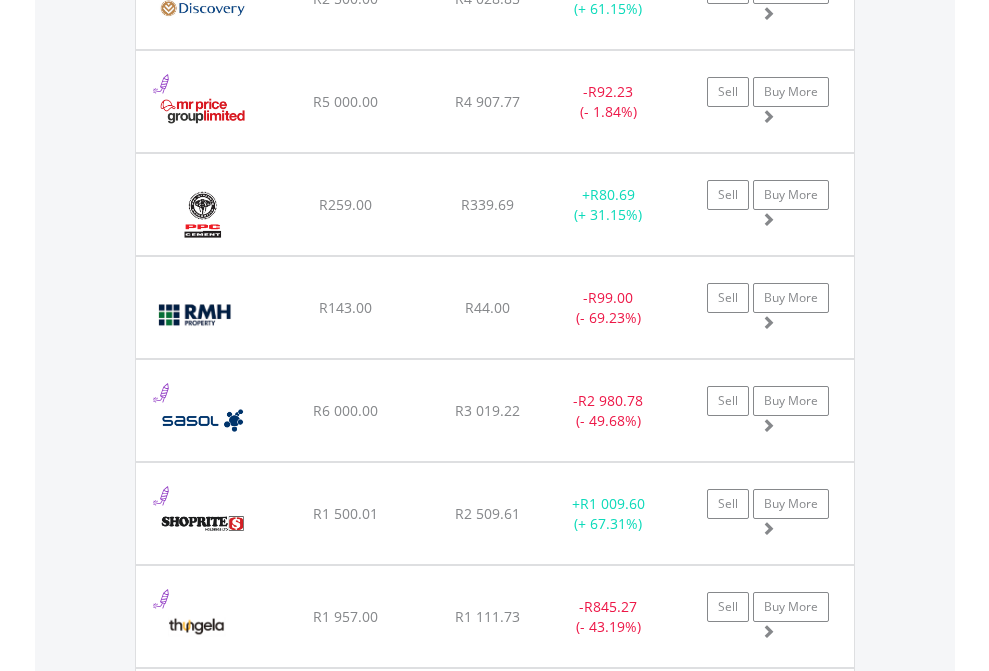 click on "TFSA" at bounding box center (818, -2076) 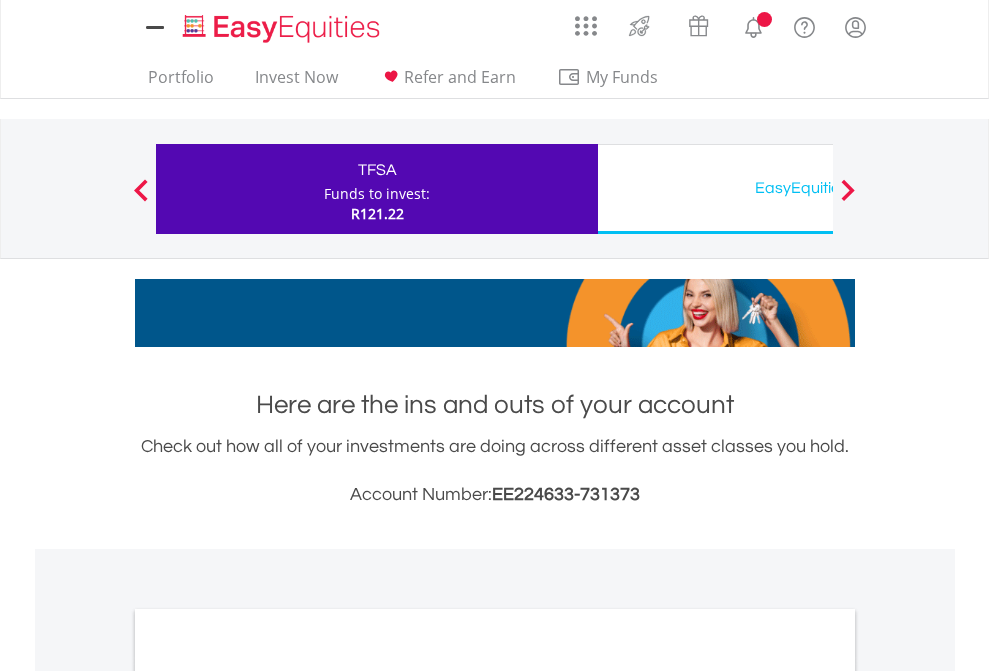 scroll, scrollTop: 0, scrollLeft: 0, axis: both 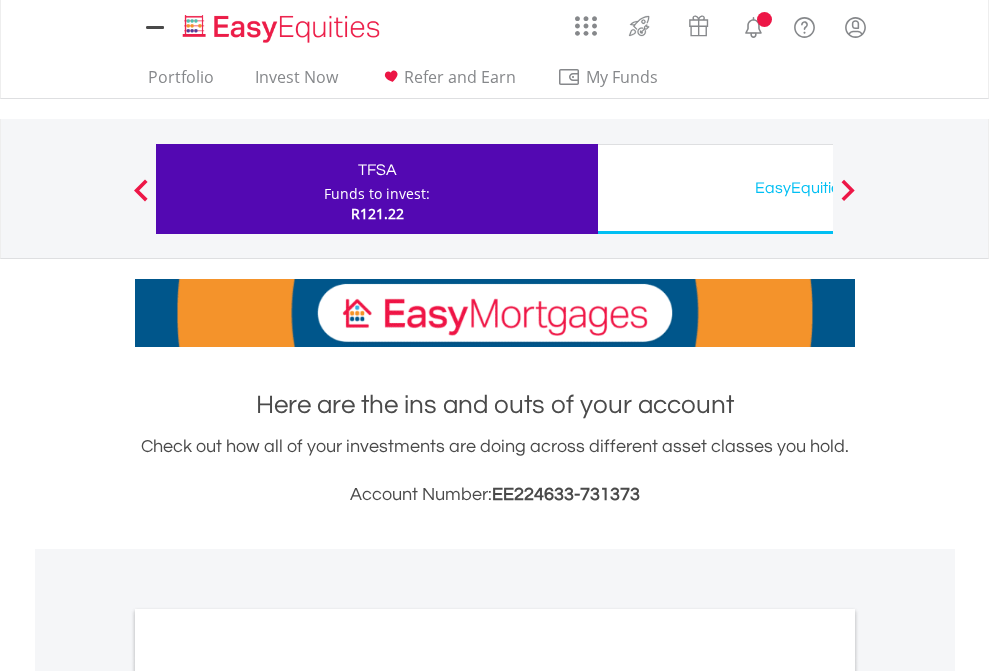 click on "All Holdings" at bounding box center (268, 1096) 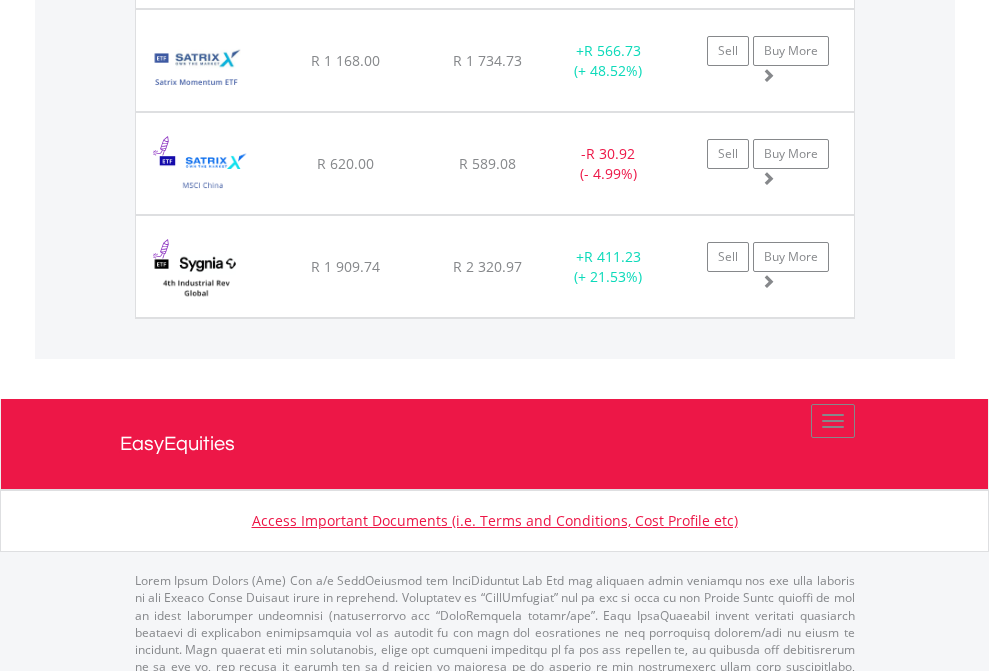 scroll, scrollTop: 2305, scrollLeft: 0, axis: vertical 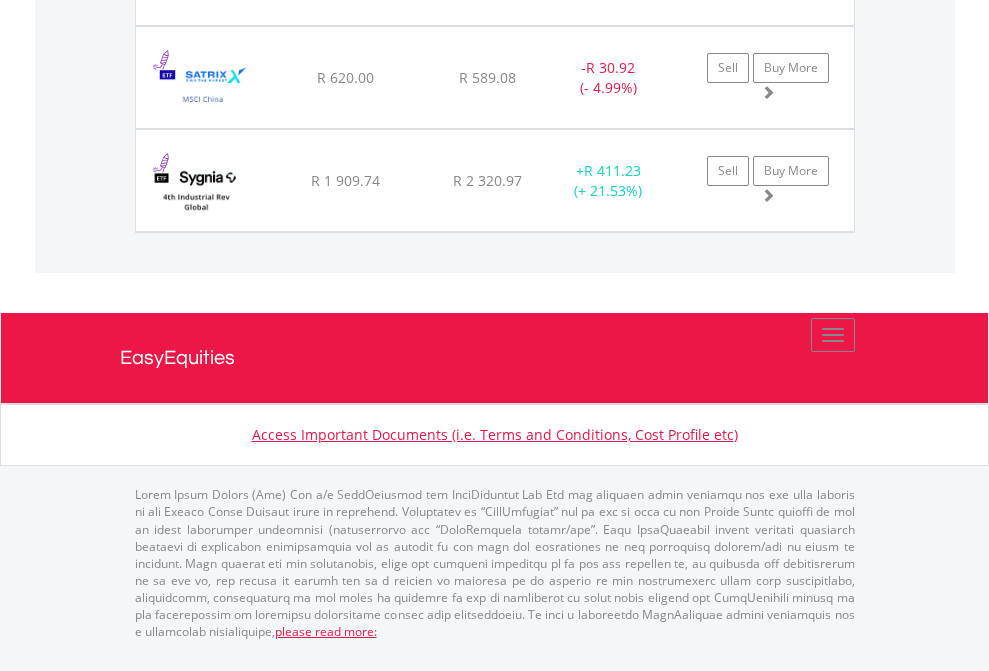 click on "EasyEquities USD" at bounding box center (818, -1831) 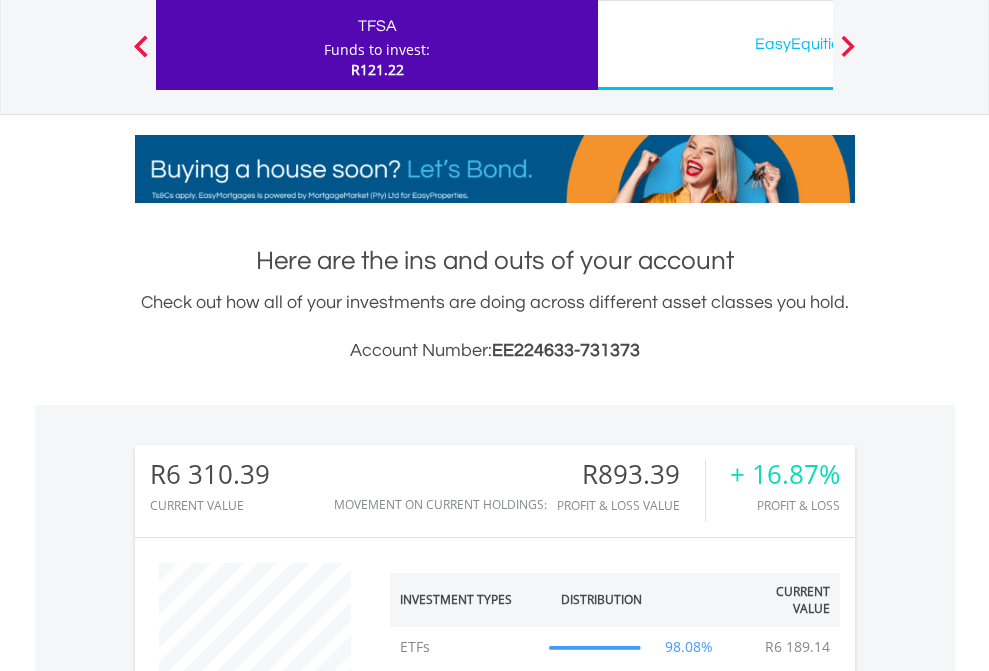 click on "All Holdings" at bounding box center [268, 1402] 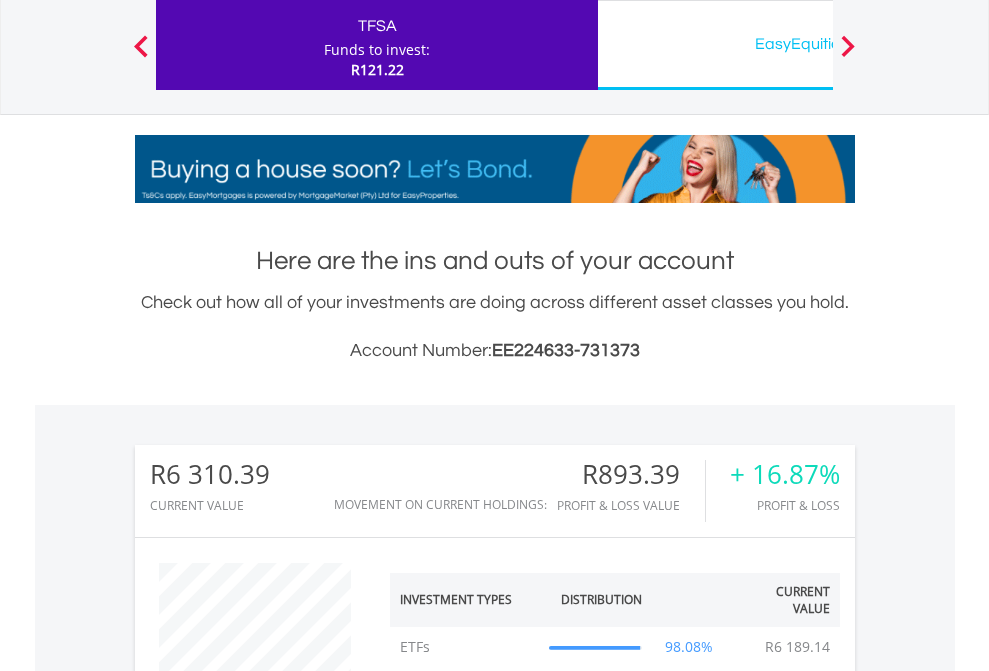 scroll, scrollTop: 1573, scrollLeft: 0, axis: vertical 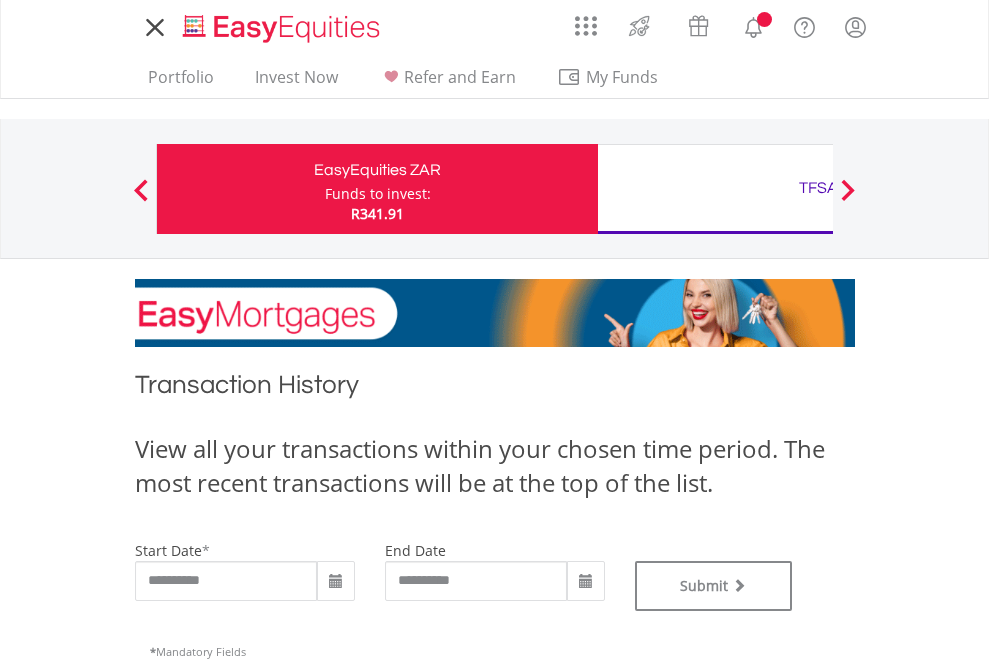 type on "**********" 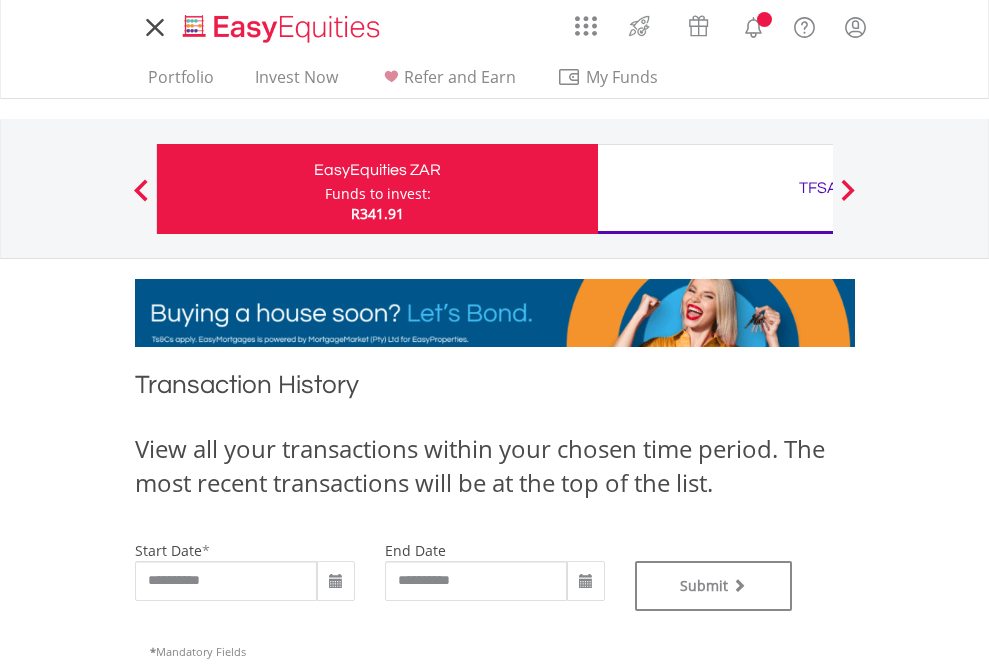type on "**********" 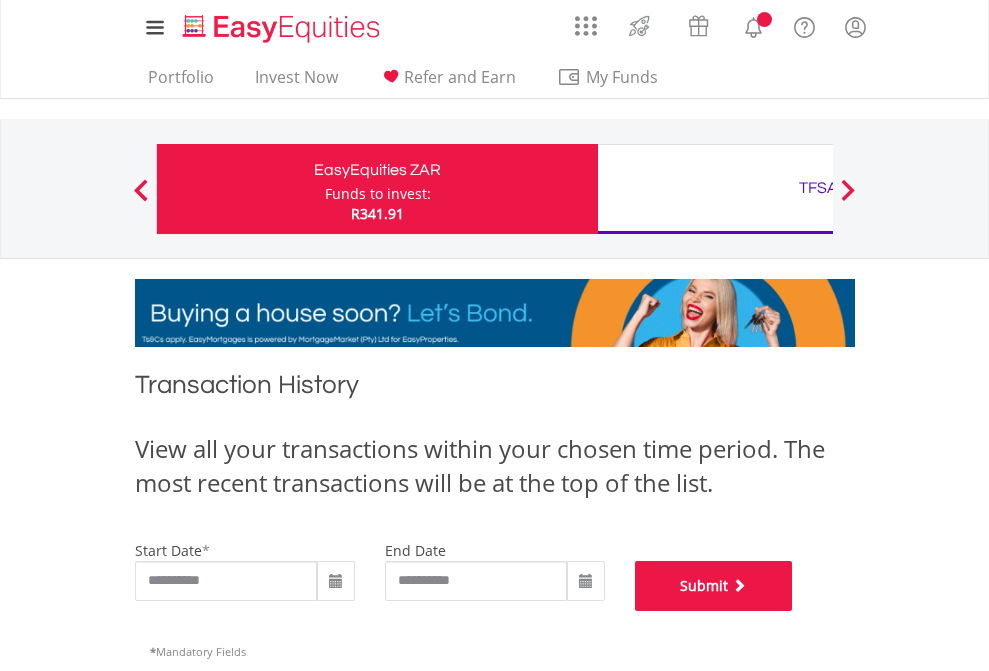click on "Submit" at bounding box center (714, 586) 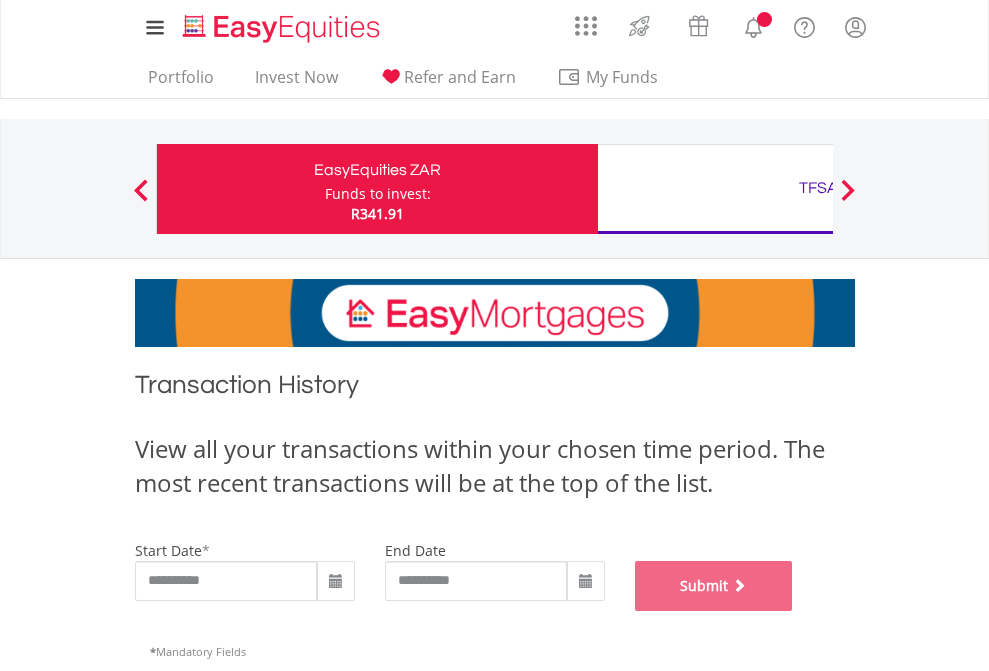 scroll, scrollTop: 811, scrollLeft: 0, axis: vertical 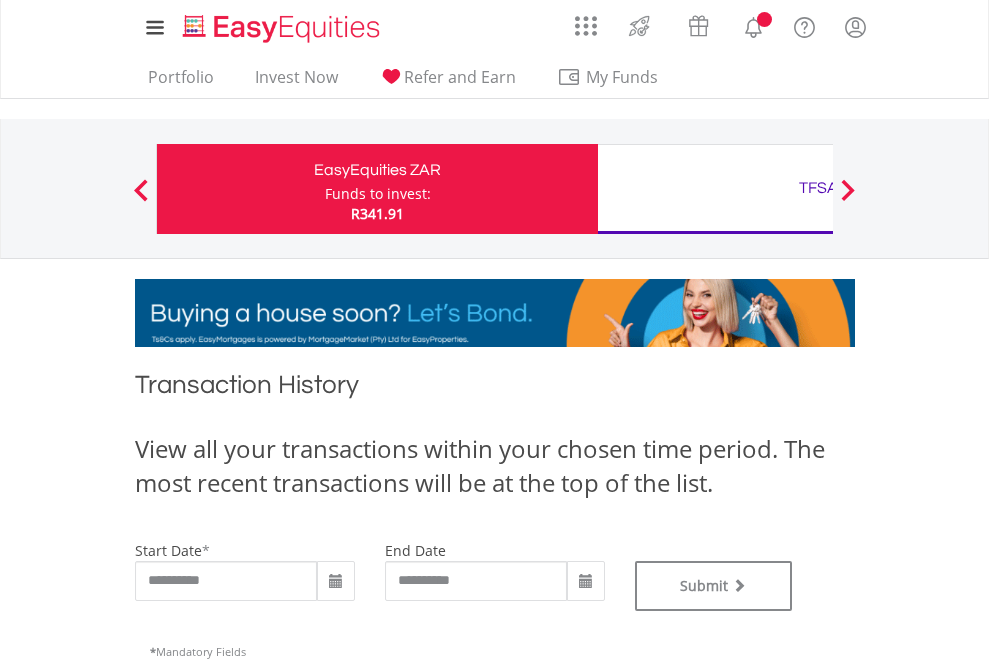 click on "TFSA" at bounding box center [818, 188] 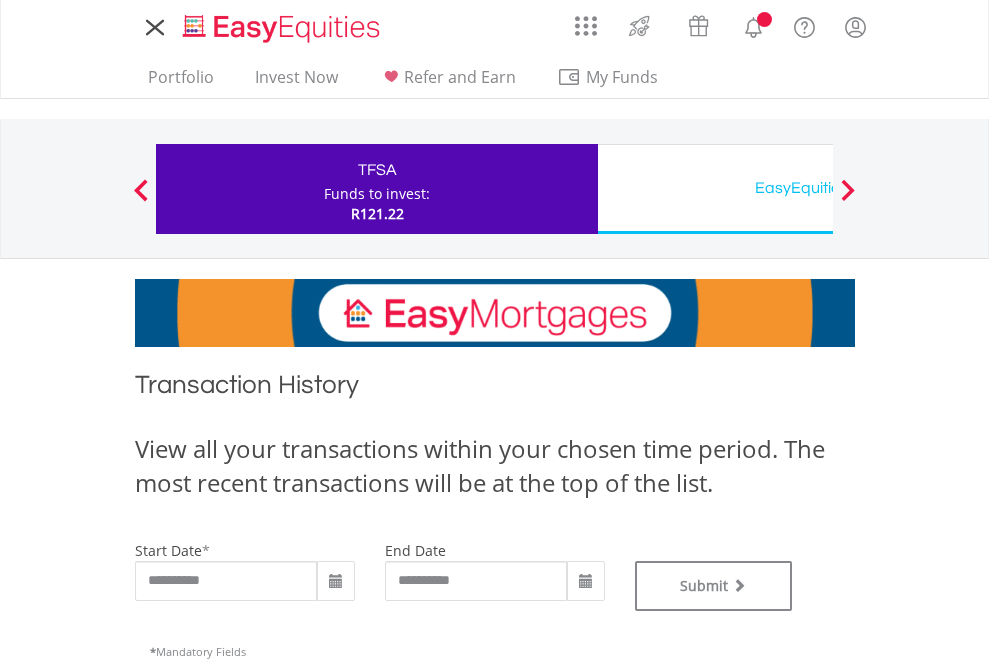 scroll, scrollTop: 0, scrollLeft: 0, axis: both 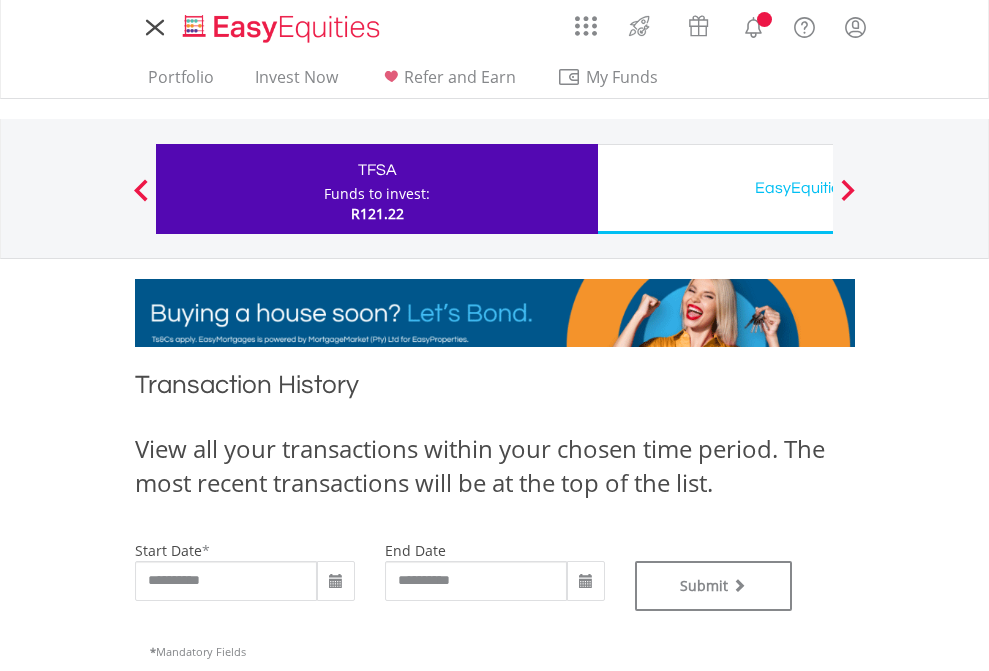 type on "**********" 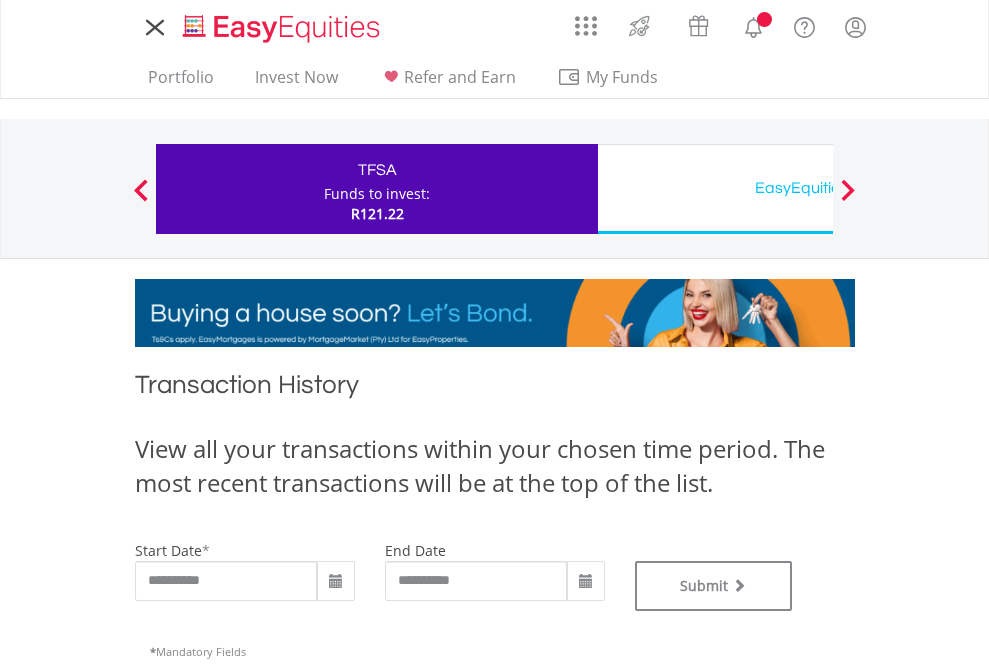 type on "**********" 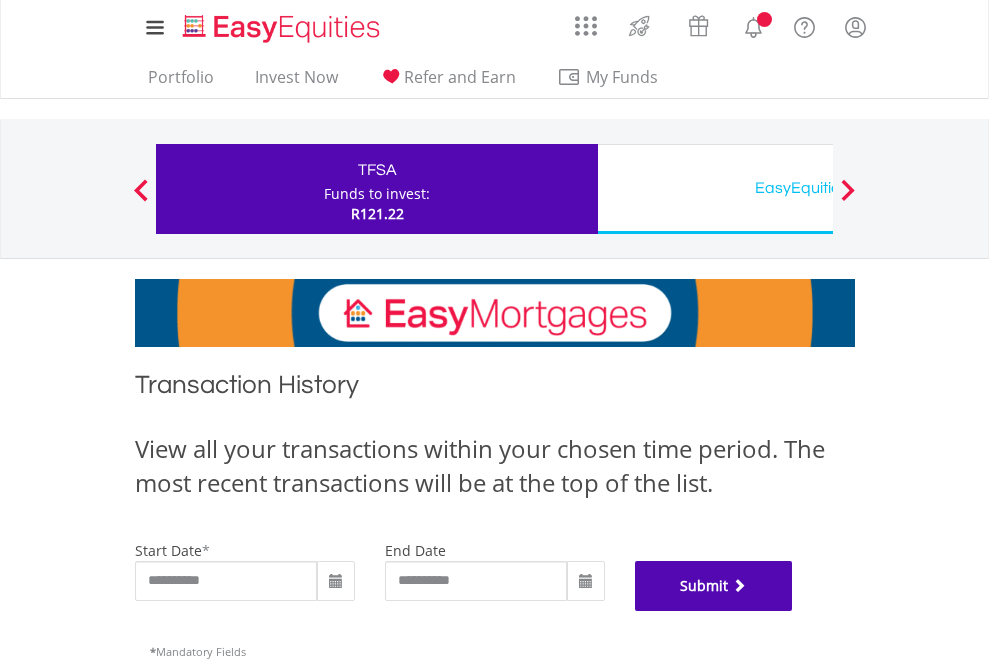 click on "Submit" at bounding box center (714, 586) 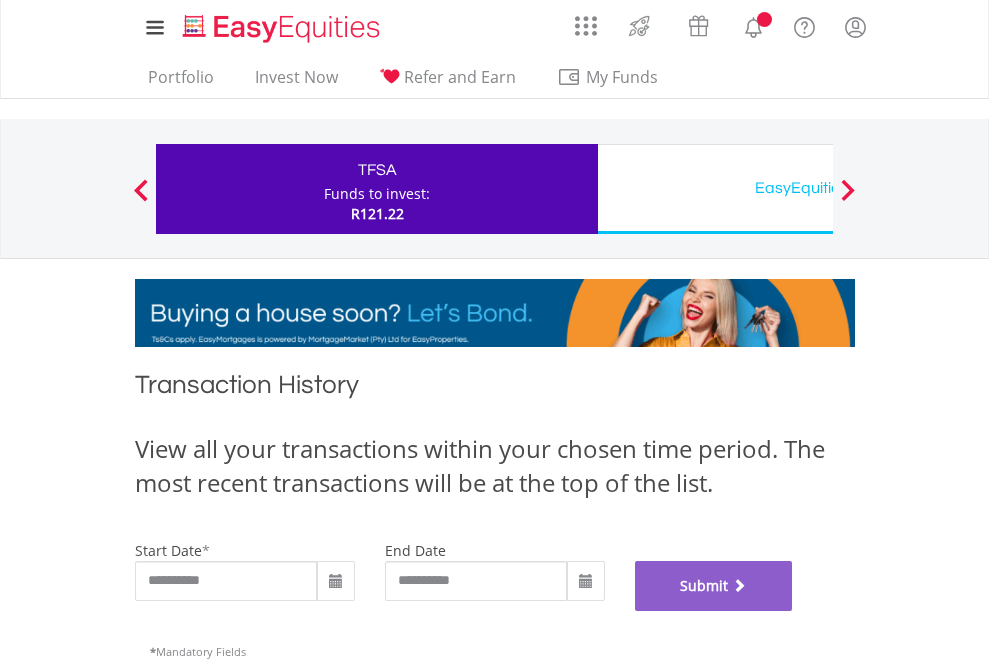 scroll, scrollTop: 811, scrollLeft: 0, axis: vertical 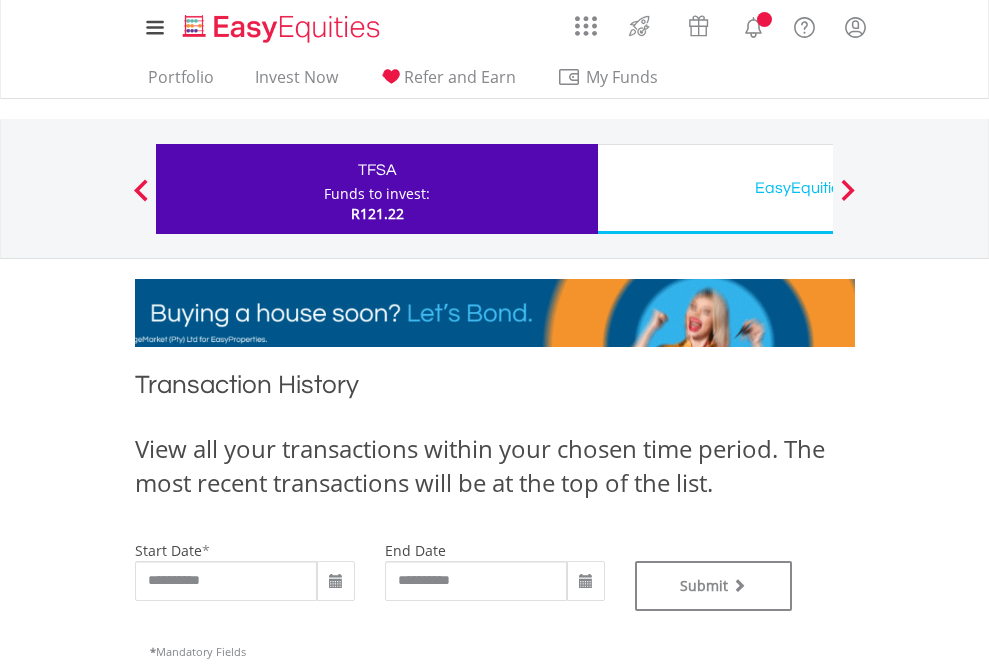 click on "EasyEquities USD" at bounding box center [818, 188] 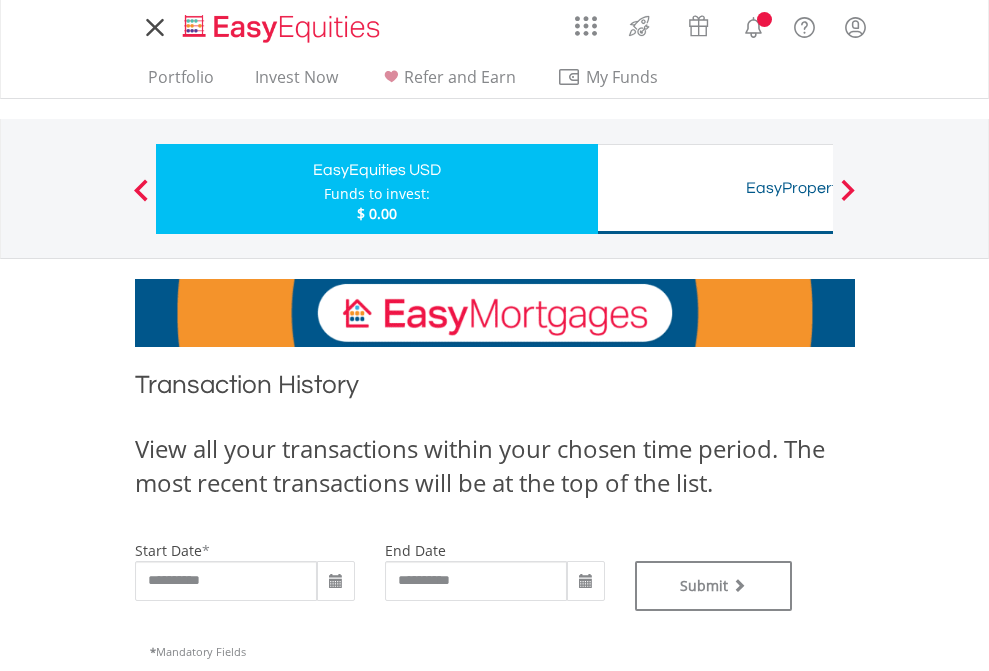 scroll, scrollTop: 0, scrollLeft: 0, axis: both 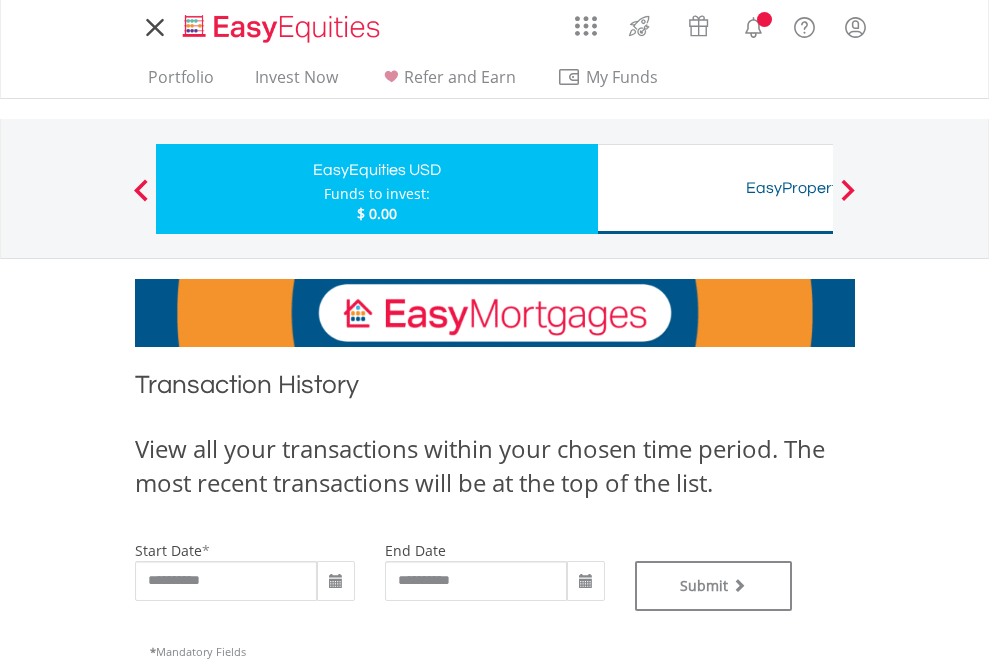 type on "**********" 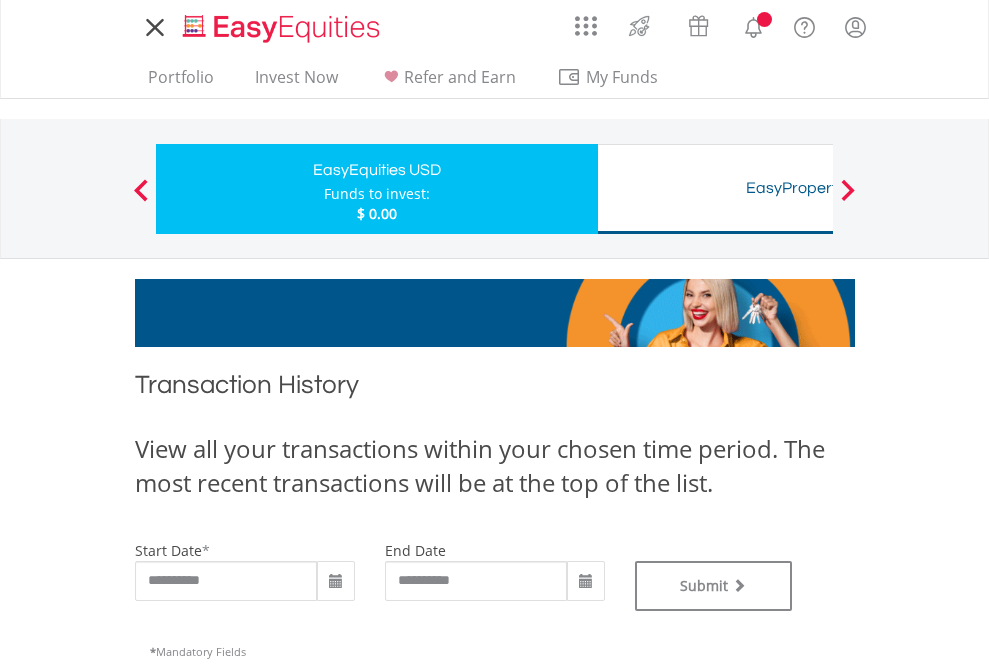 type on "**********" 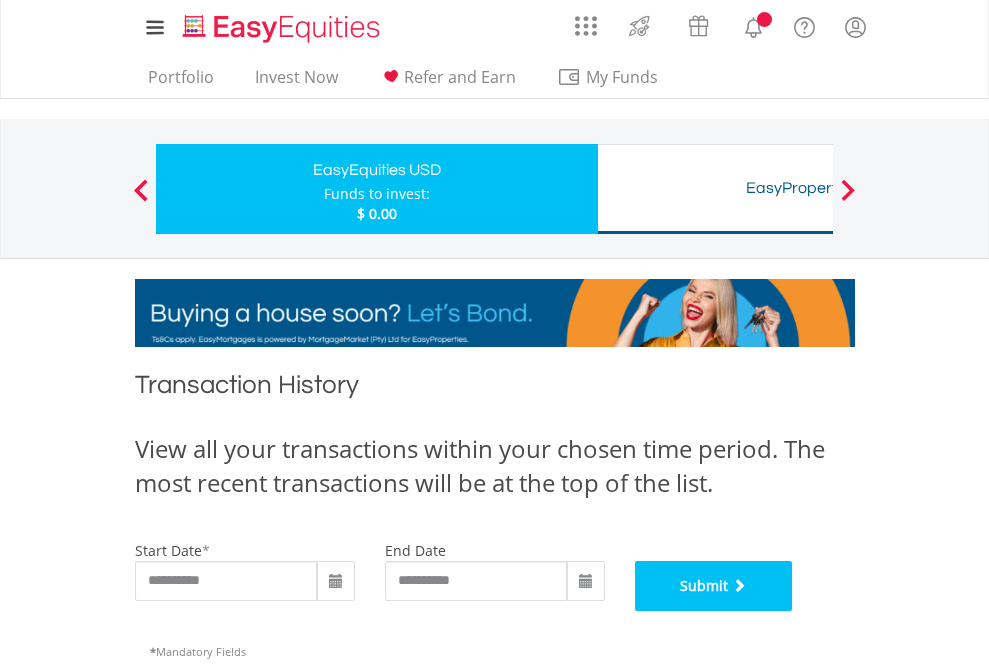 click on "Submit" at bounding box center [714, 586] 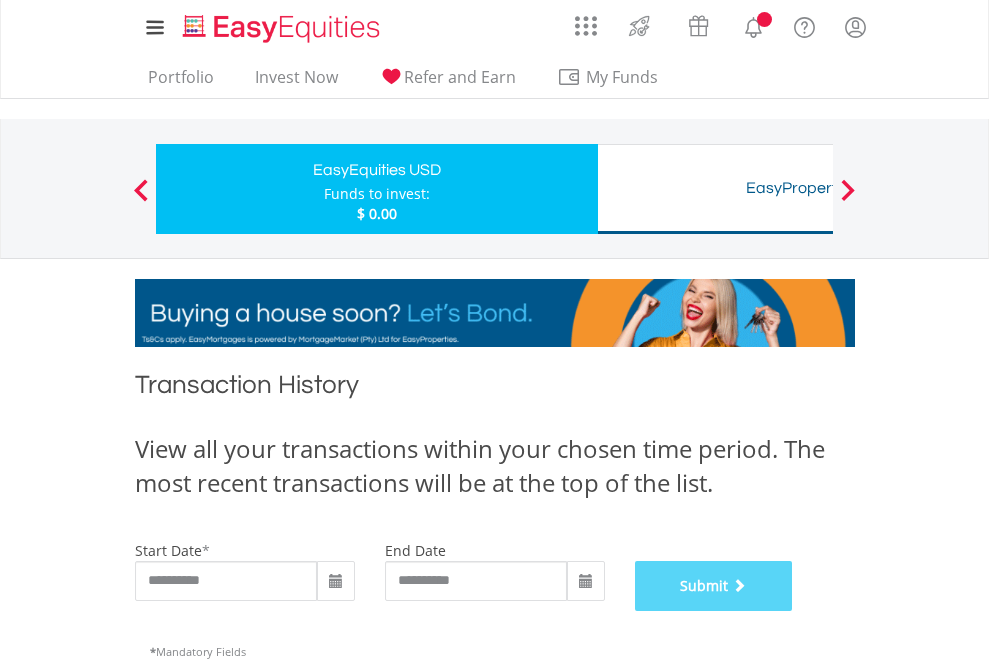 scroll, scrollTop: 811, scrollLeft: 0, axis: vertical 